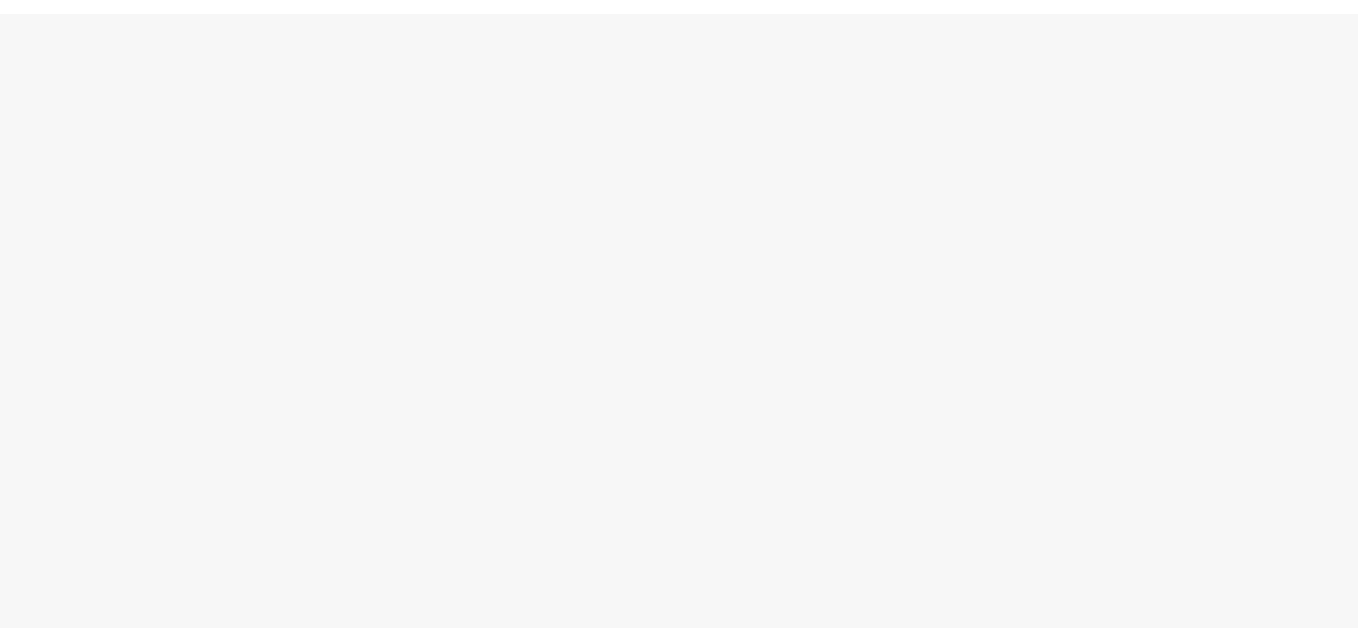 scroll, scrollTop: 0, scrollLeft: 0, axis: both 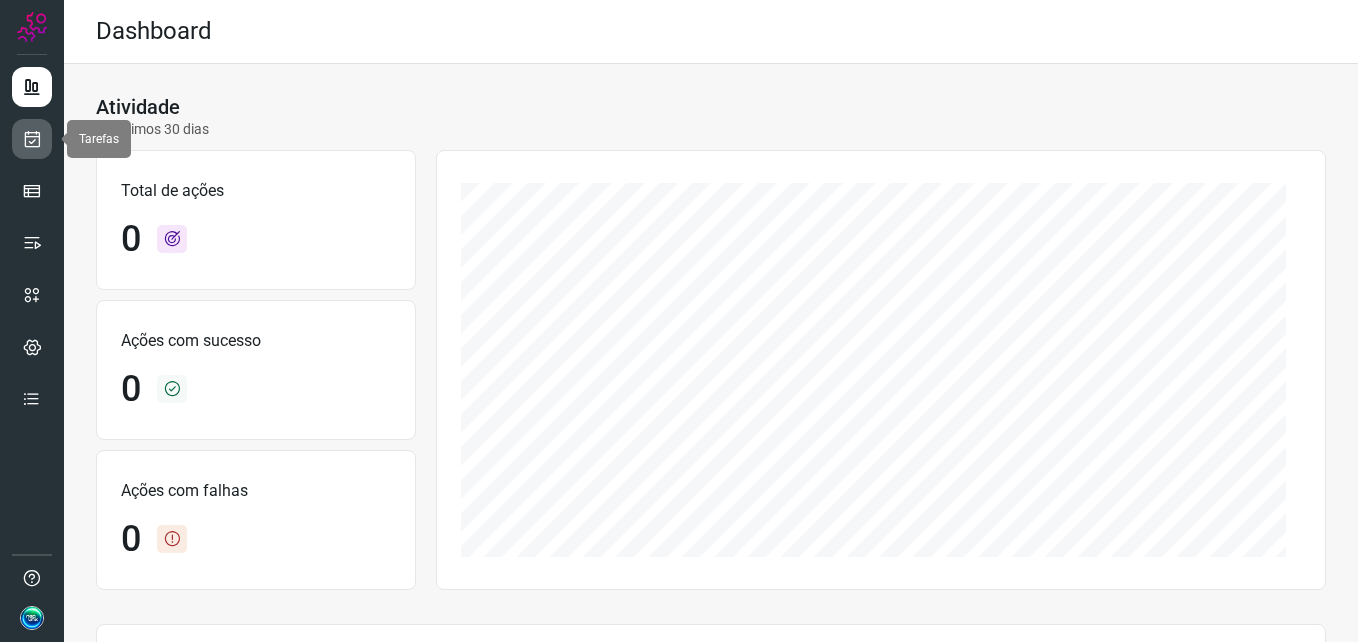 click at bounding box center [32, 139] 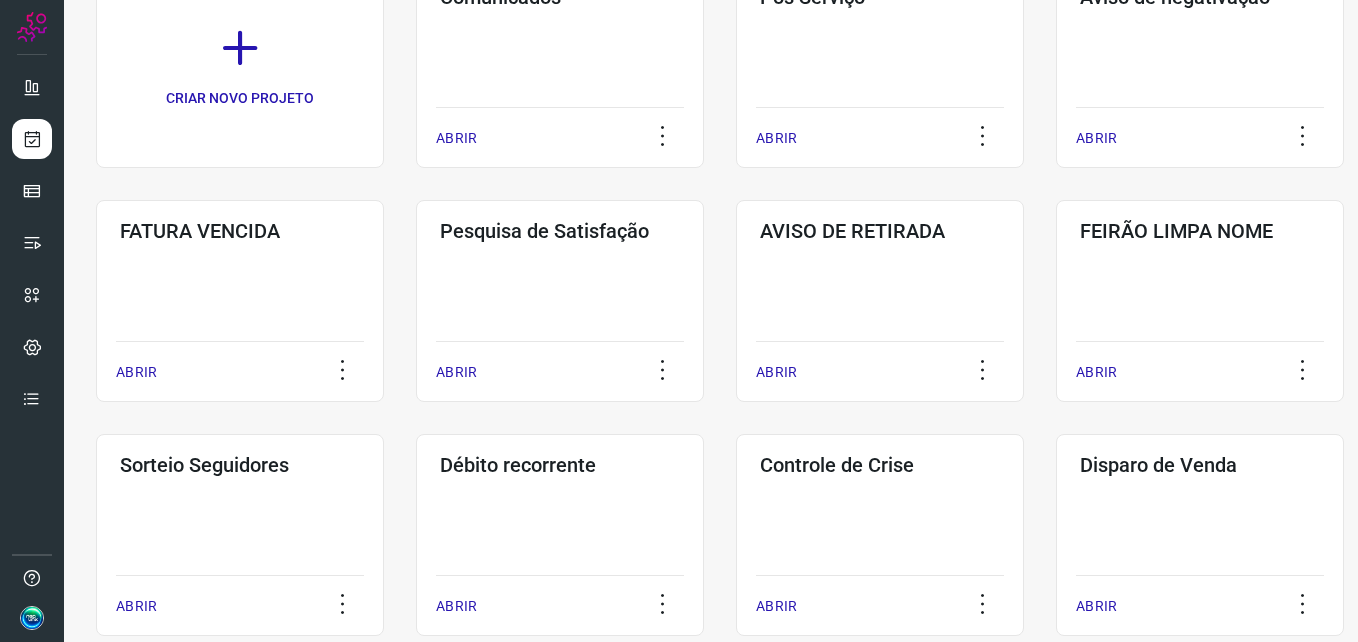 scroll, scrollTop: 200, scrollLeft: 0, axis: vertical 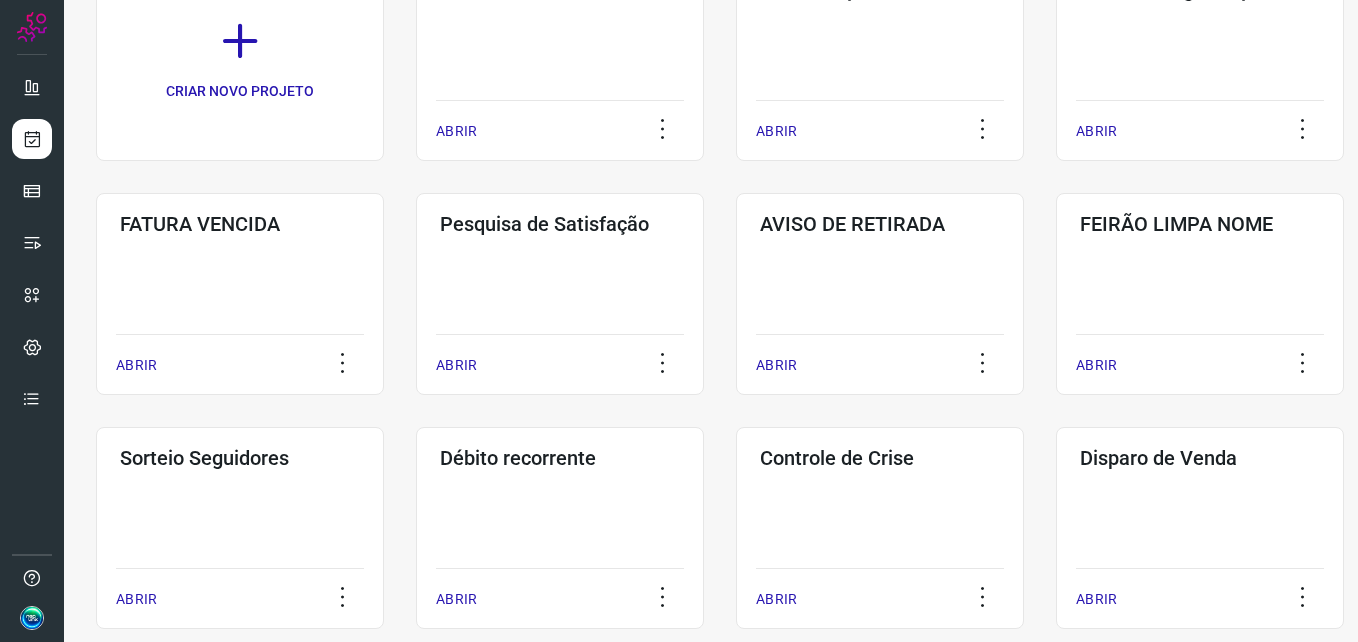 click on "CRIAR NOVO PROJETO Comunicados  ABRIR  Pós Serviço  ABRIR  Aviso de negativação  ABRIR  FATURA VENCIDA  ABRIR  Pesquisa de Satisfação  ABRIR  AVISO DE RETIRADA  ABRIR  FEIRÃO LIMPA NOME  ABRIR  Sorteio Seguidores  ABRIR  Débito recorrente  ABRIR  Controle de Crise  ABRIR  Disparo de Venda  ABRIR  Aviso de bloqueio  ABRIR  Disparo AVISO SUPORTE  ABRIR  Upgrade e Fidelizações  ABRIR  Teste disparo  ABRIR" at bounding box center (711, 411) 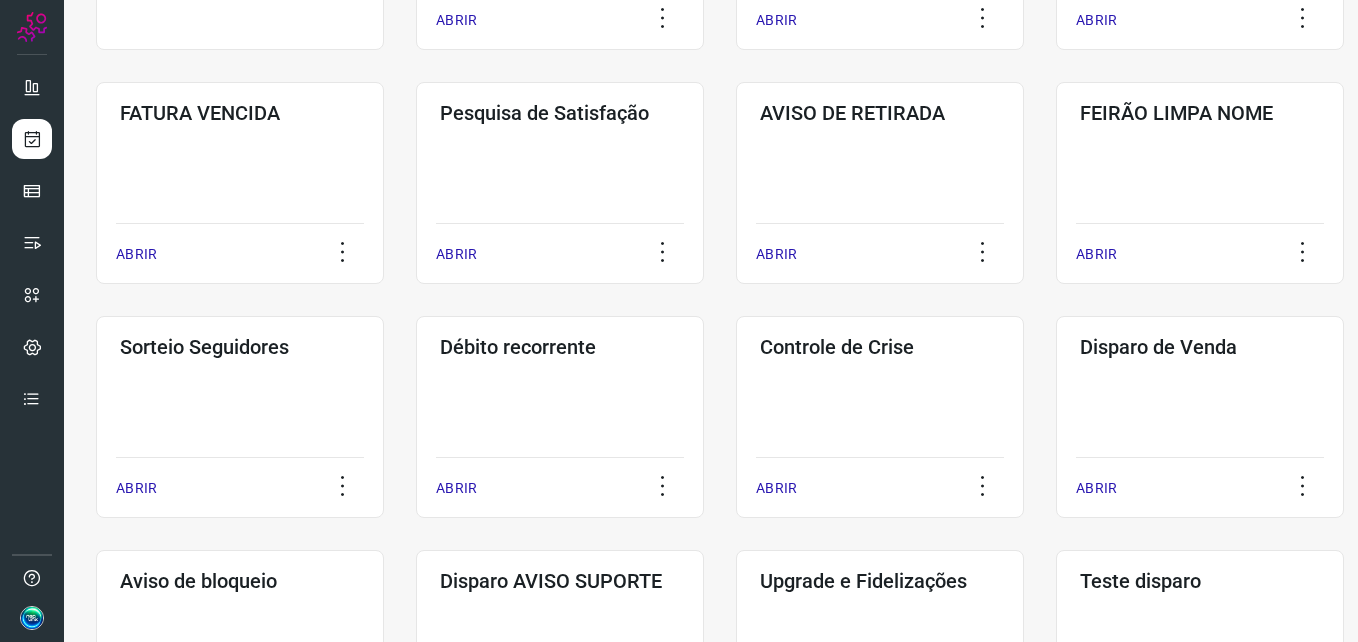 scroll, scrollTop: 471, scrollLeft: 0, axis: vertical 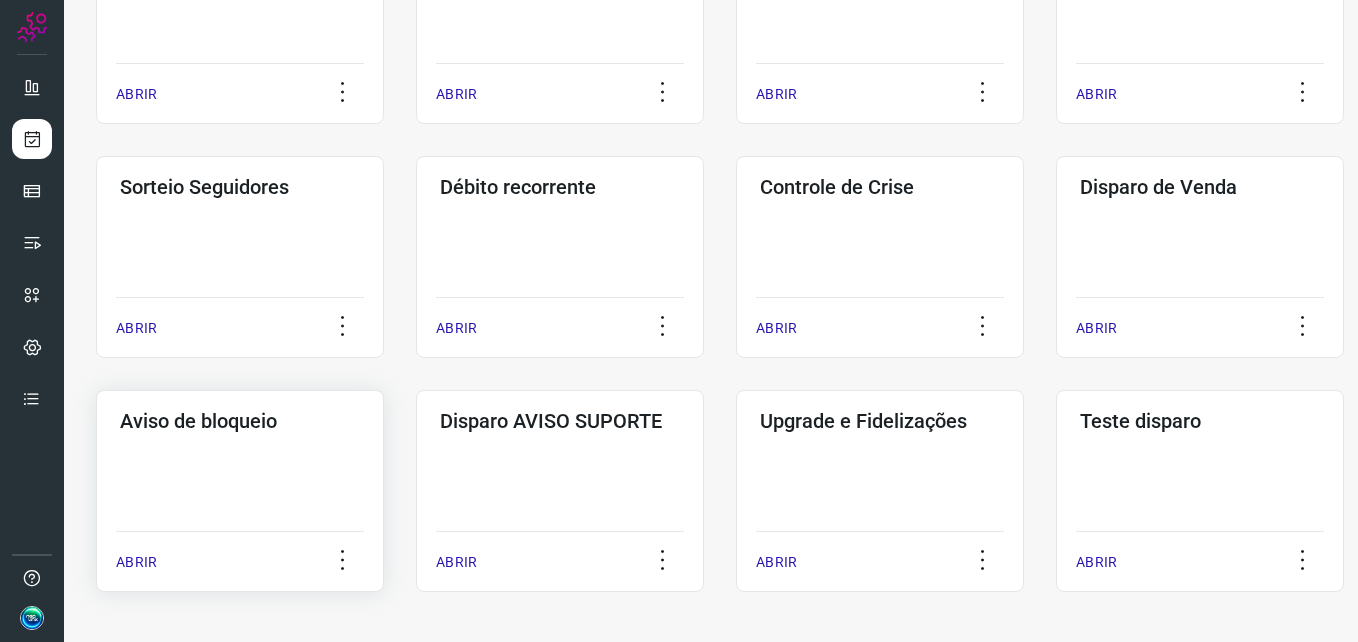 click on "Aviso de bloqueio  ABRIR" 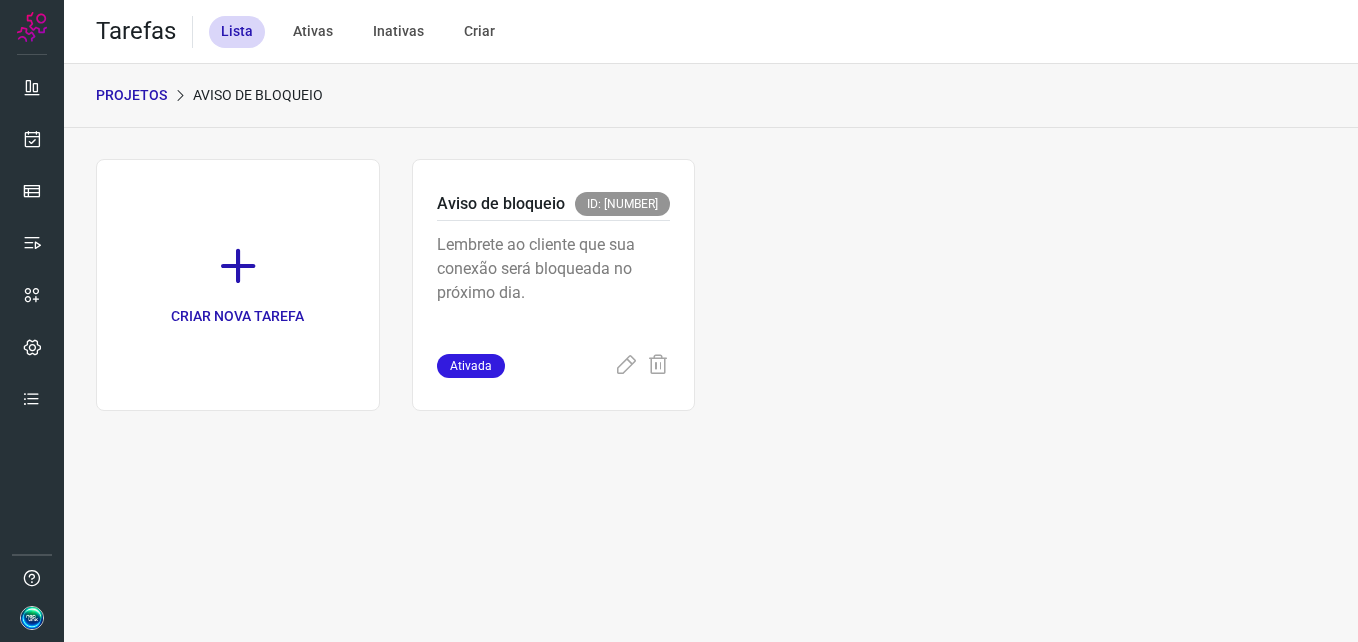 scroll, scrollTop: 0, scrollLeft: 0, axis: both 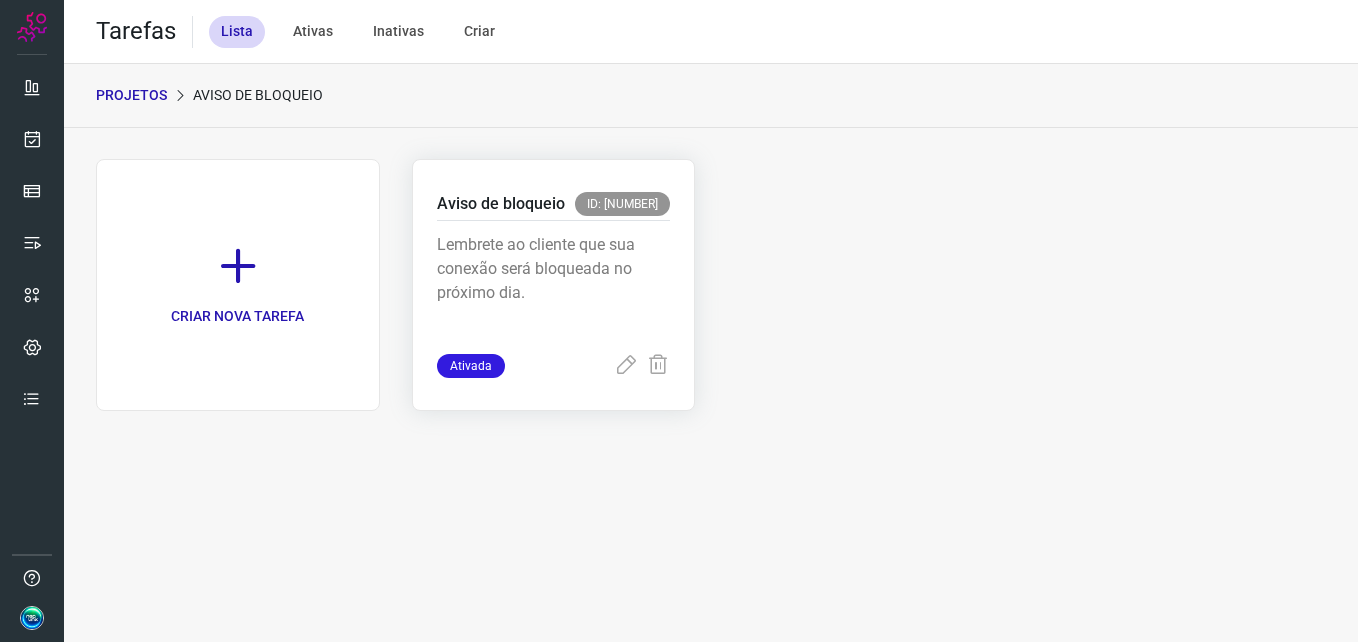 click on "Lembrete ao cliente que sua conexão será bloqueada no próximo dia." at bounding box center [554, 283] 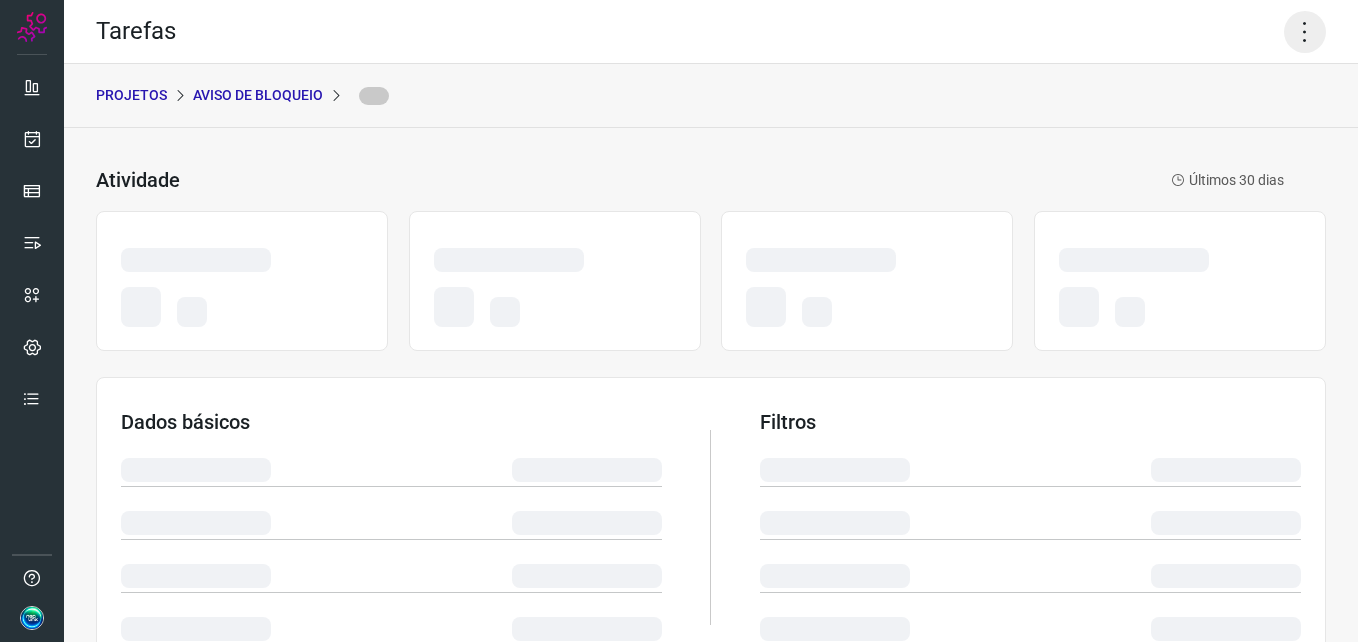 click 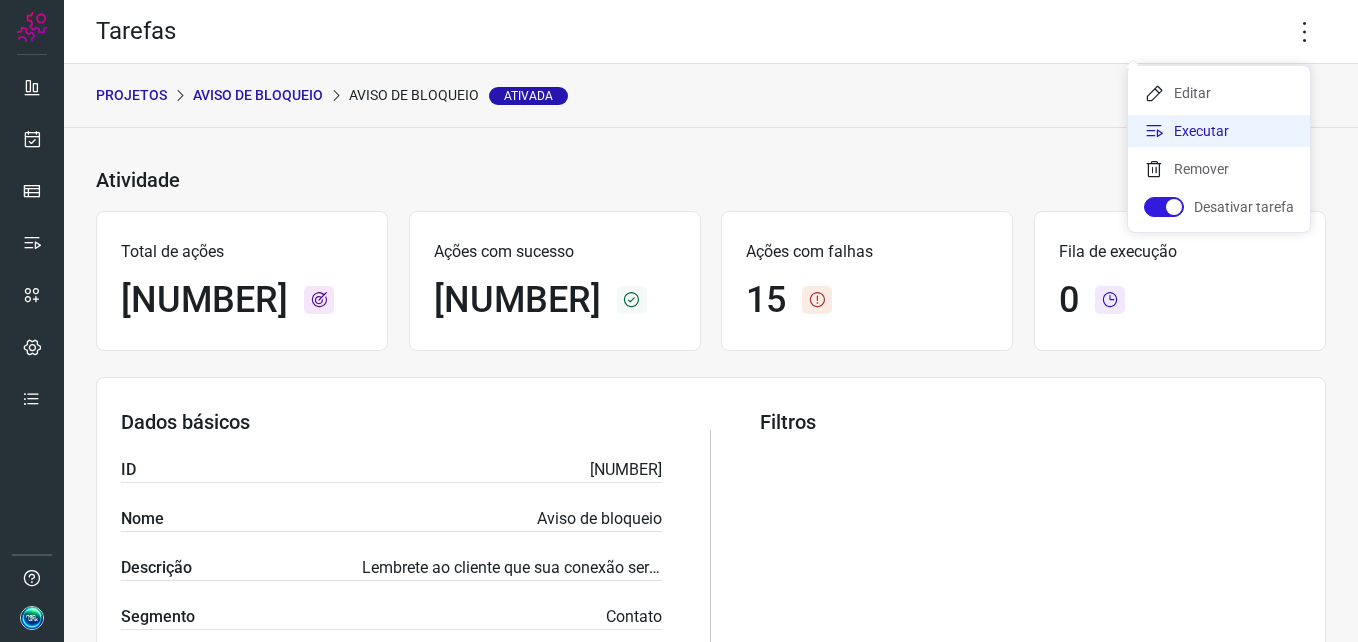 click on "Executar" 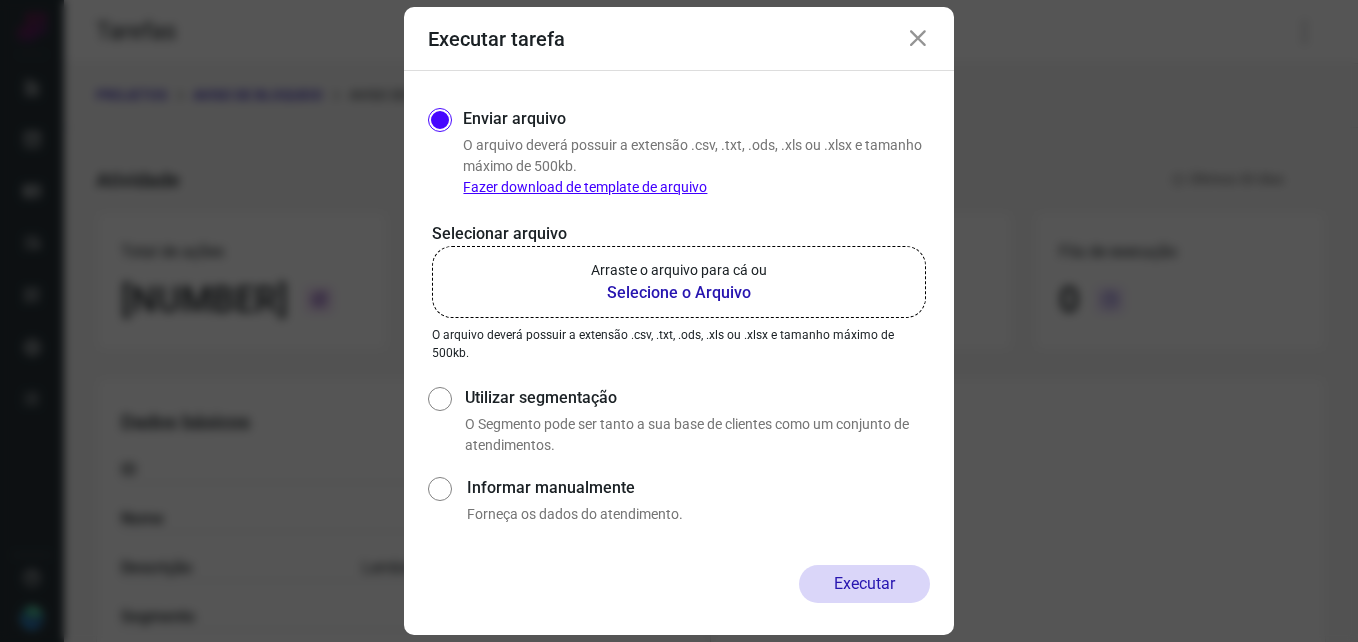 click on "Selecione o Arquivo" at bounding box center (679, 293) 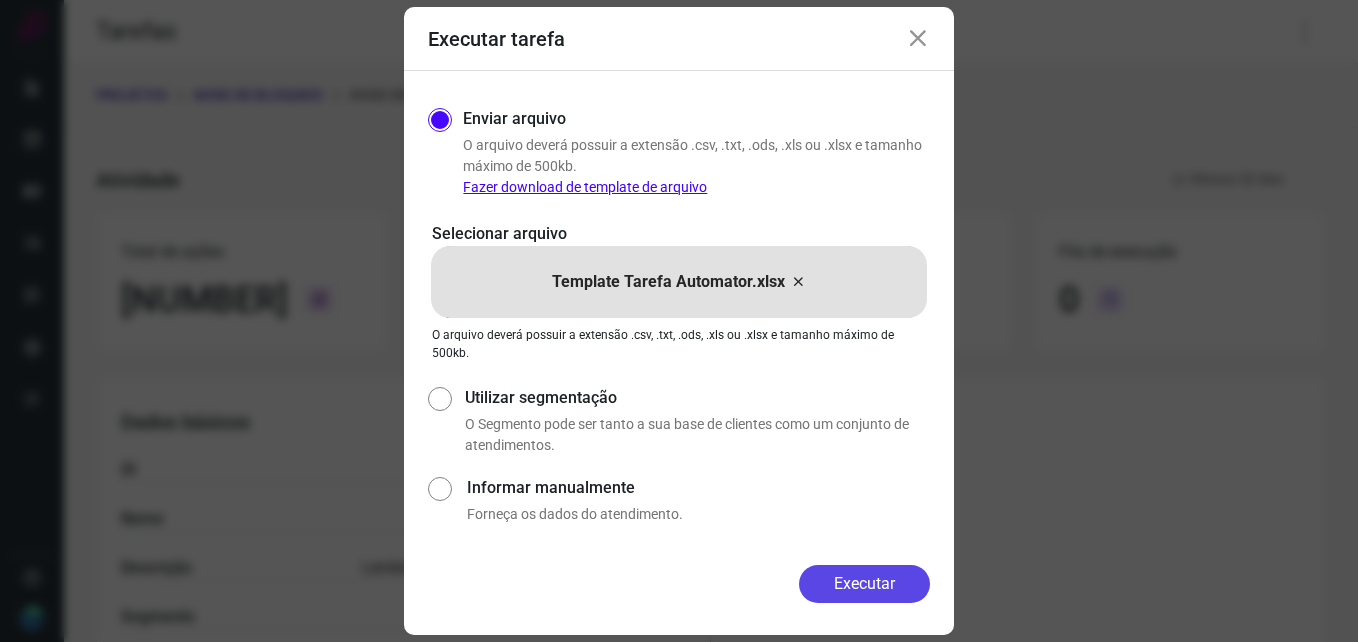 click on "Executar" at bounding box center (864, 584) 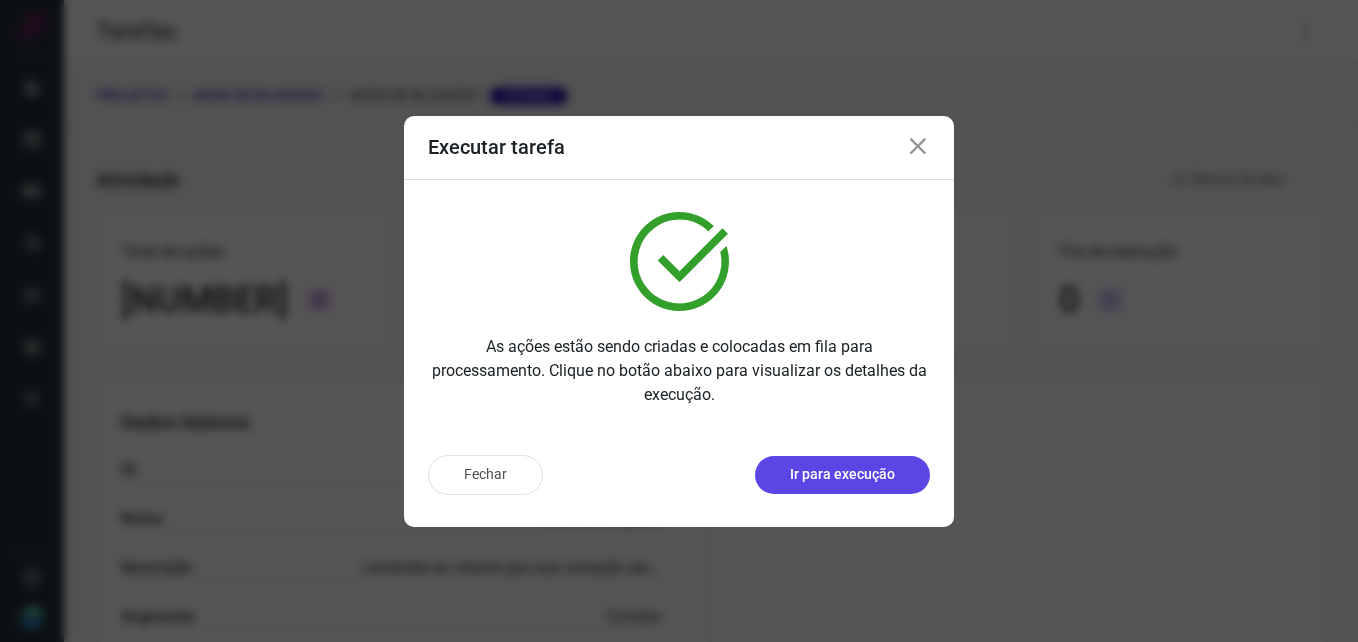 click on "Ir para execução" at bounding box center [842, 475] 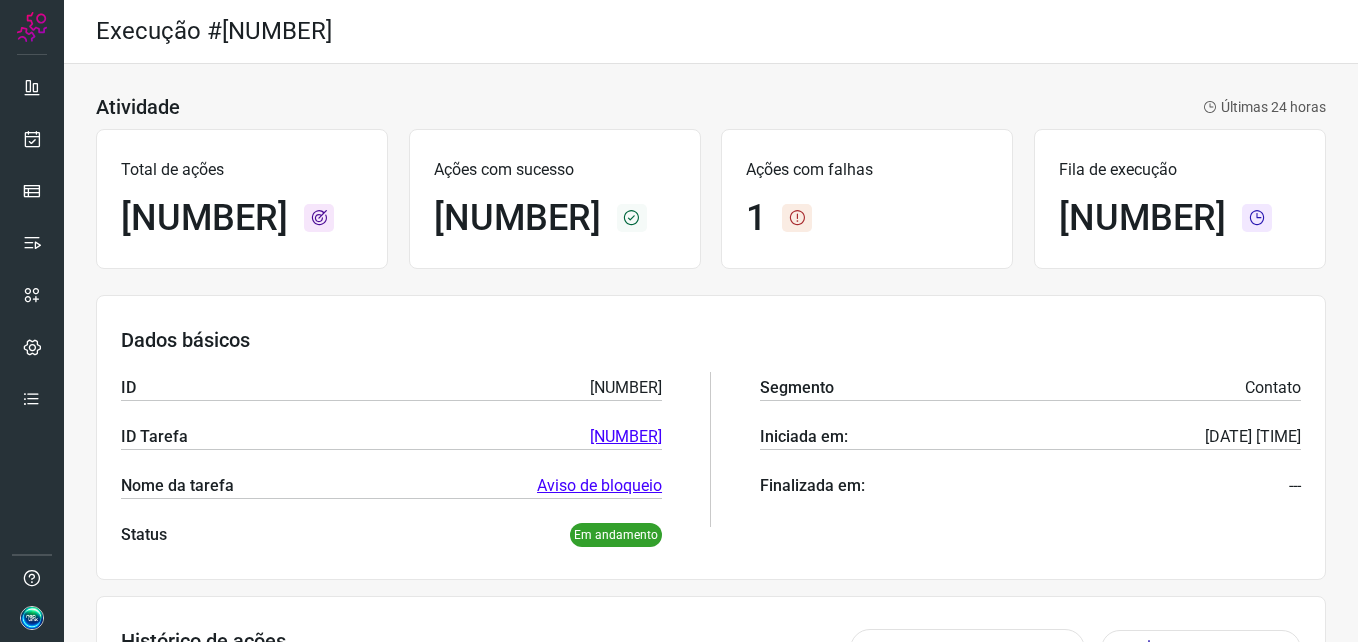 scroll, scrollTop: 0, scrollLeft: 0, axis: both 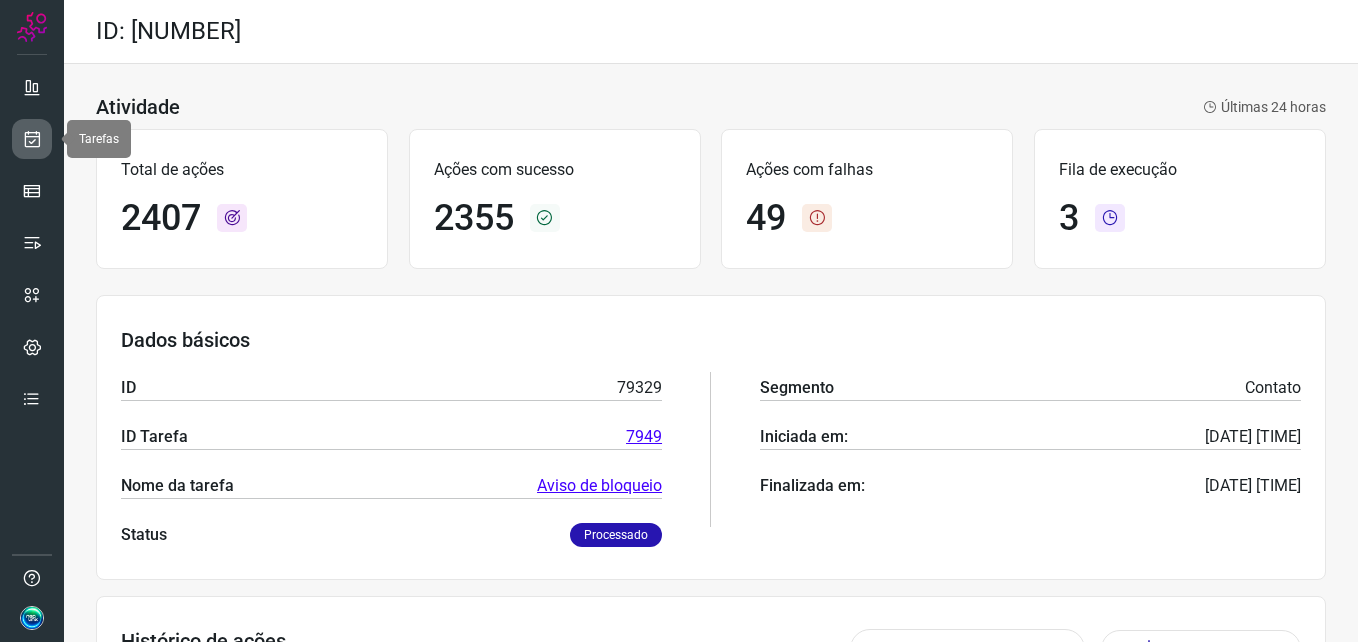 click at bounding box center [32, 139] 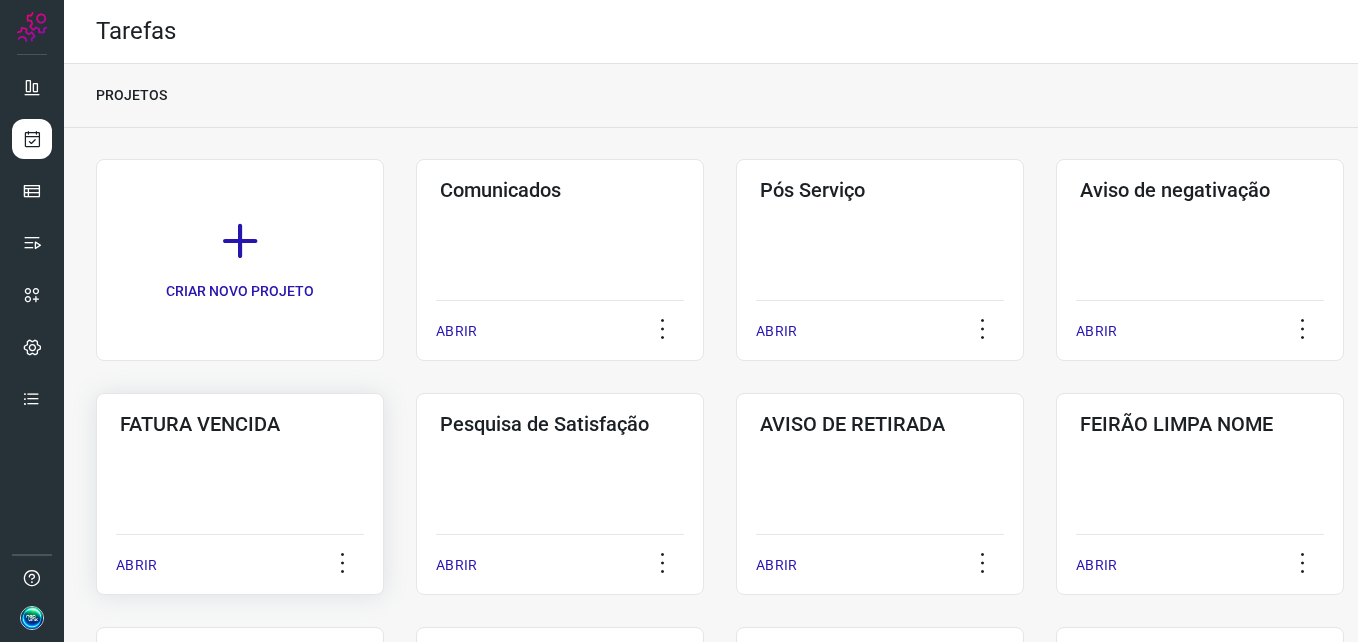 click on "FATURA VENCIDA  ABRIR" 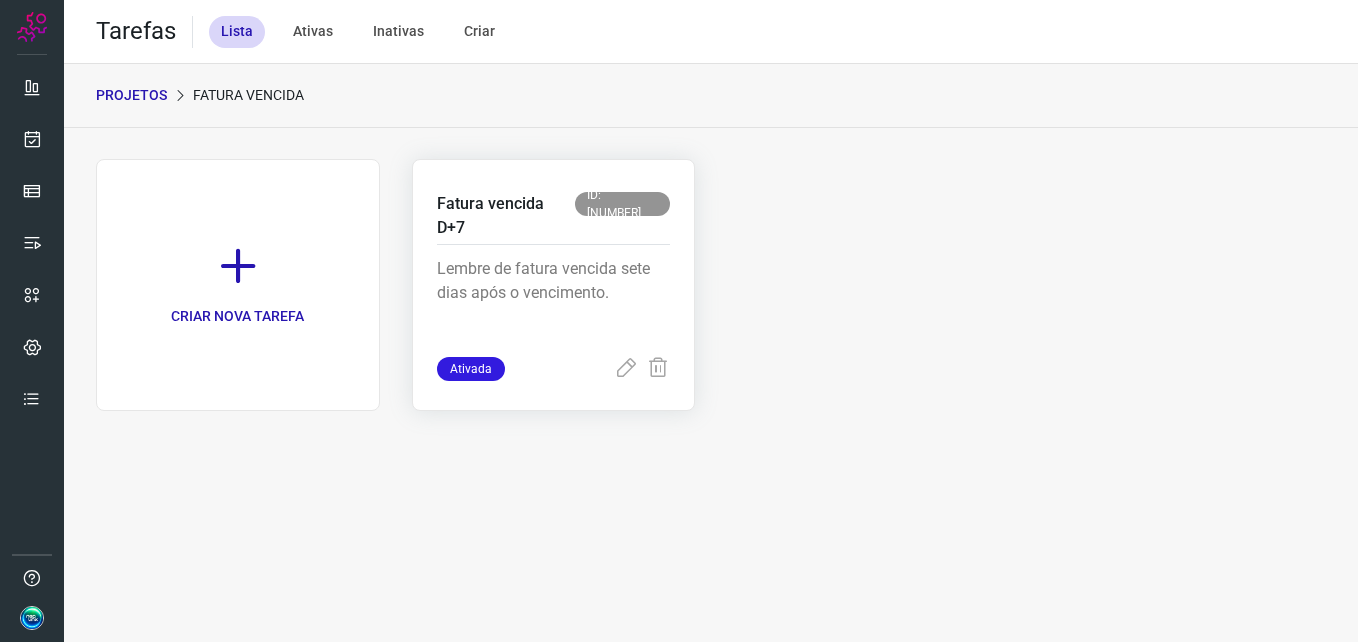 click on "Fatura vencida D+7 ID: 12063" at bounding box center [554, 218] 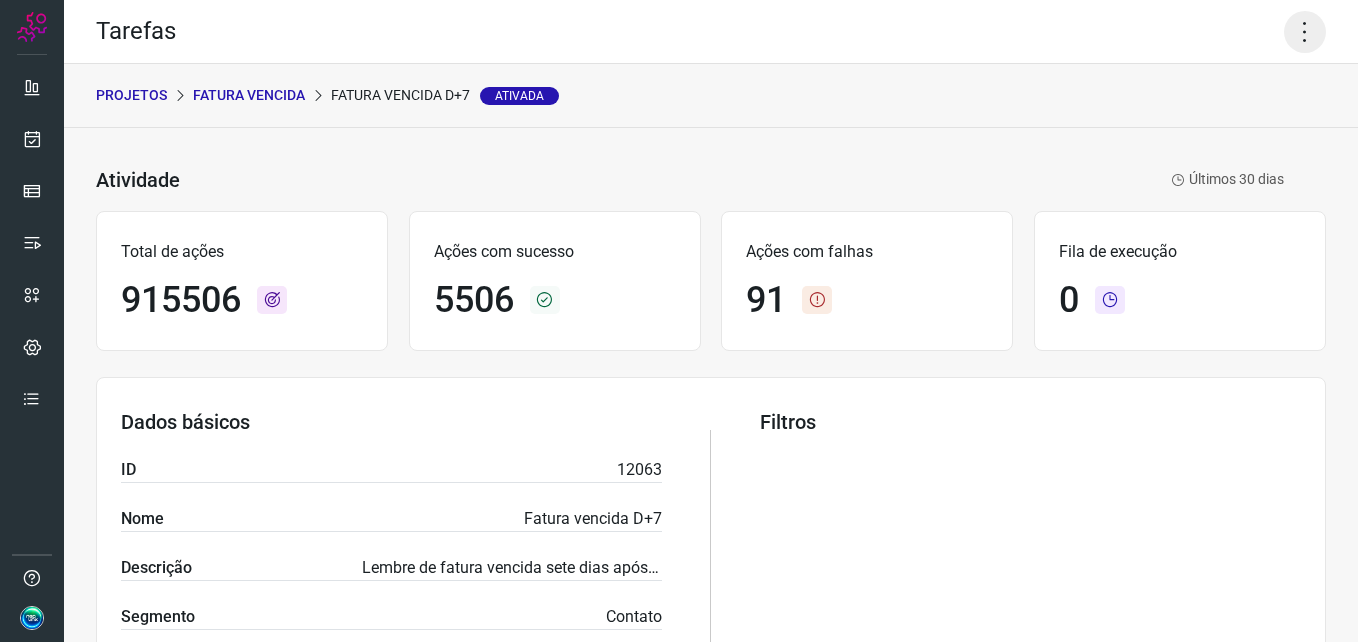click 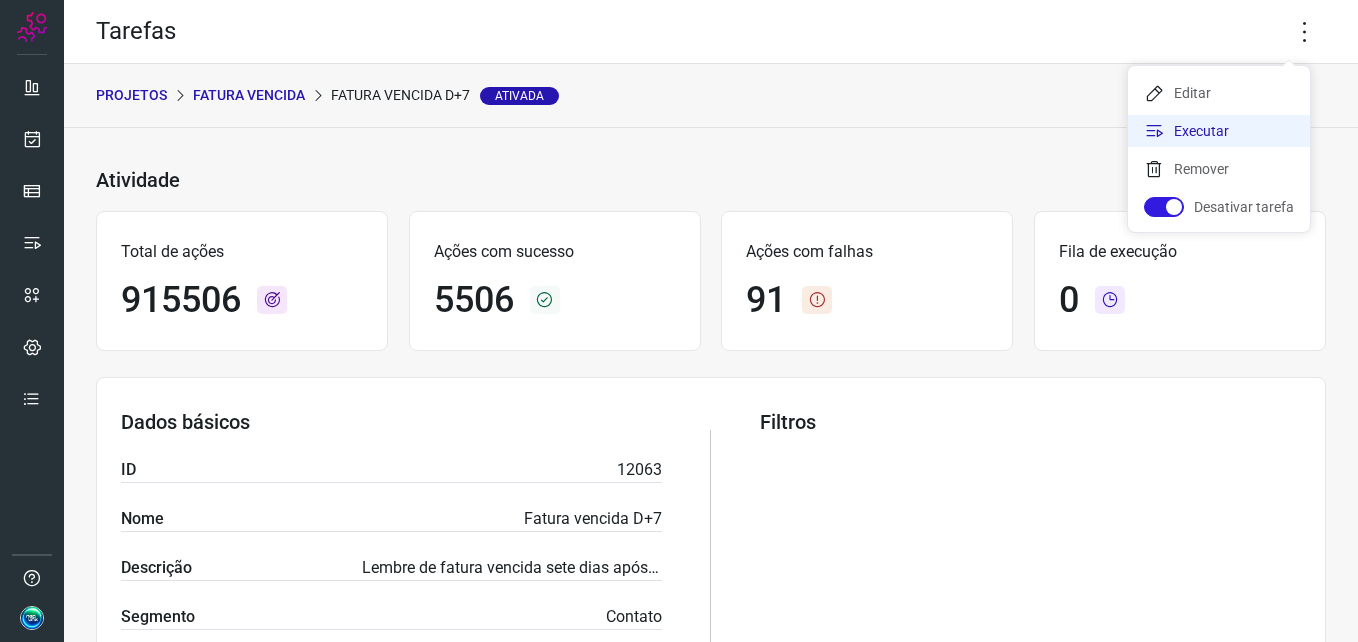 click on "Executar" 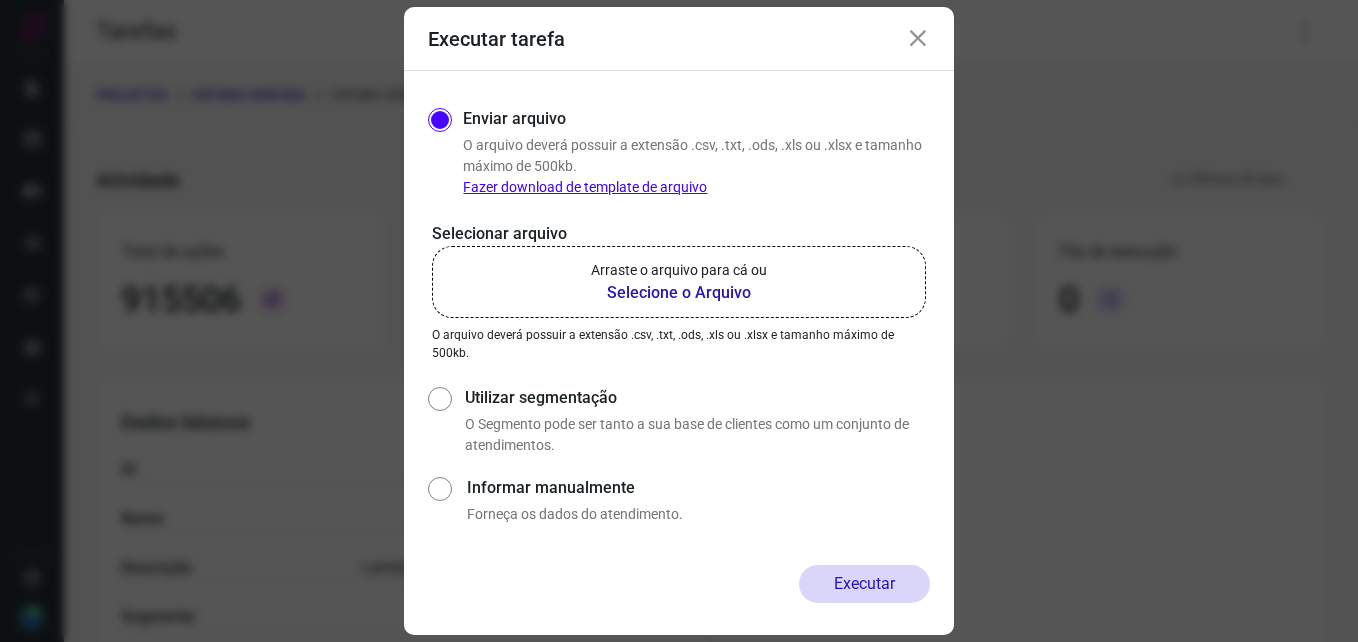 click on "Selecione o Arquivo" at bounding box center [679, 293] 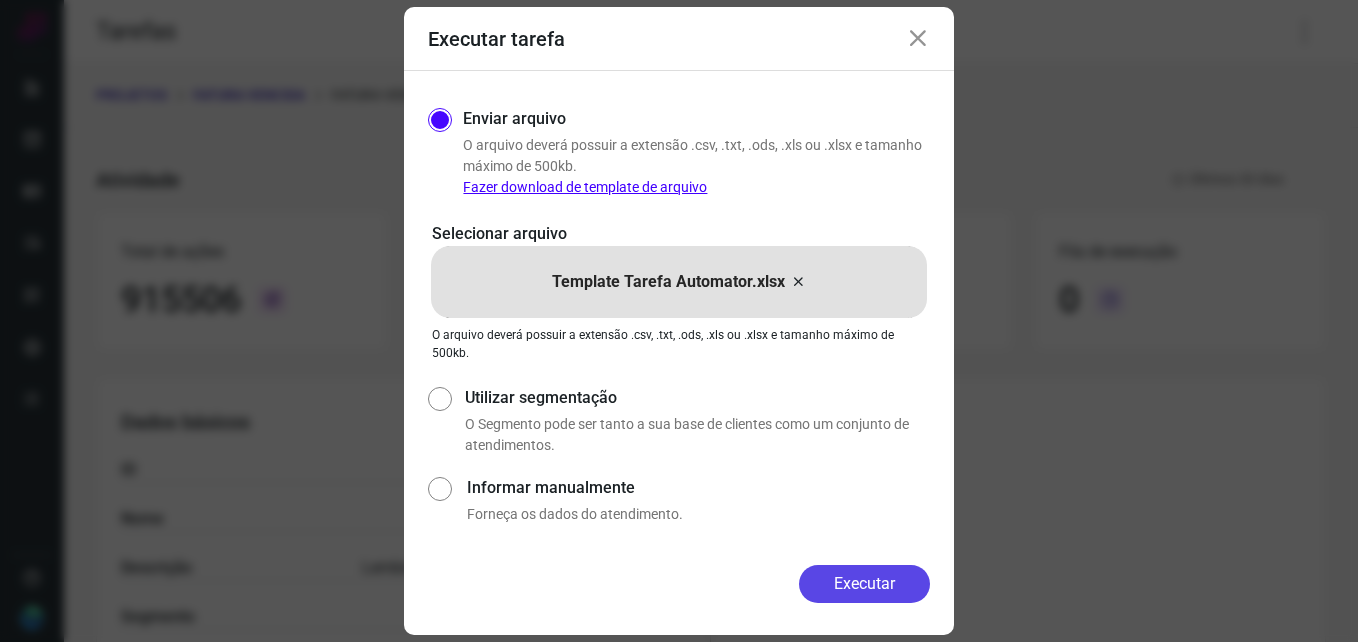 click on "Executar" at bounding box center (864, 584) 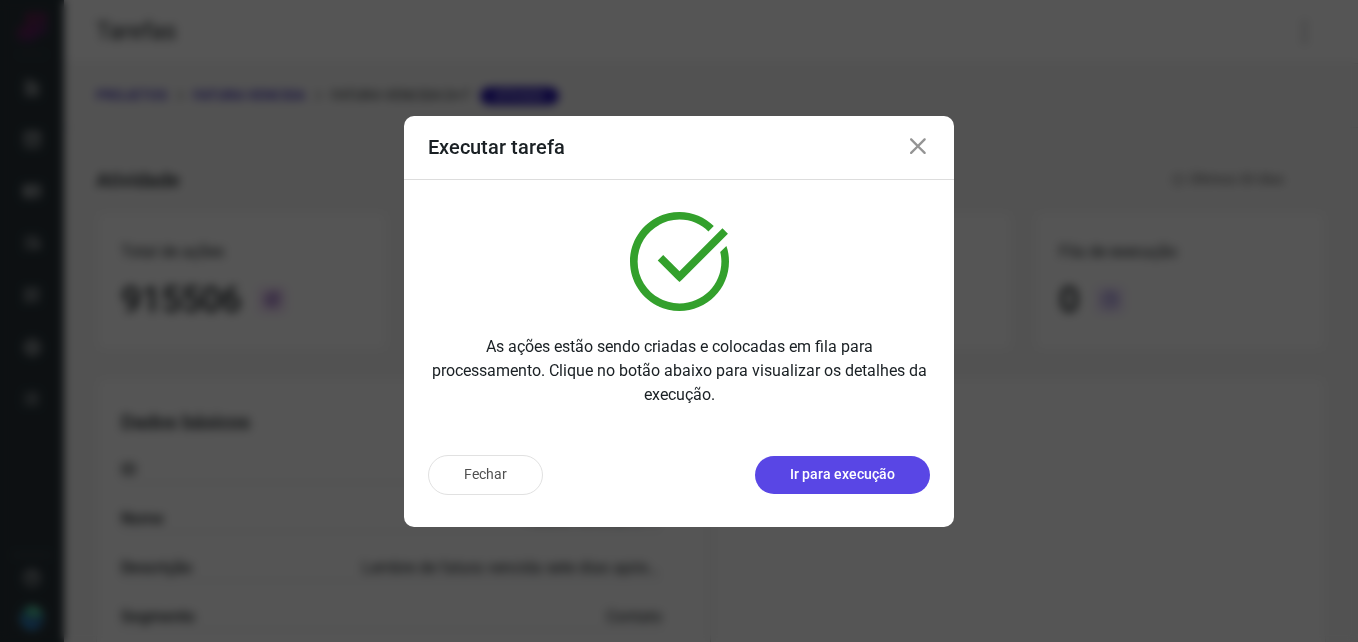 click on "Ir para execução" at bounding box center [842, 475] 